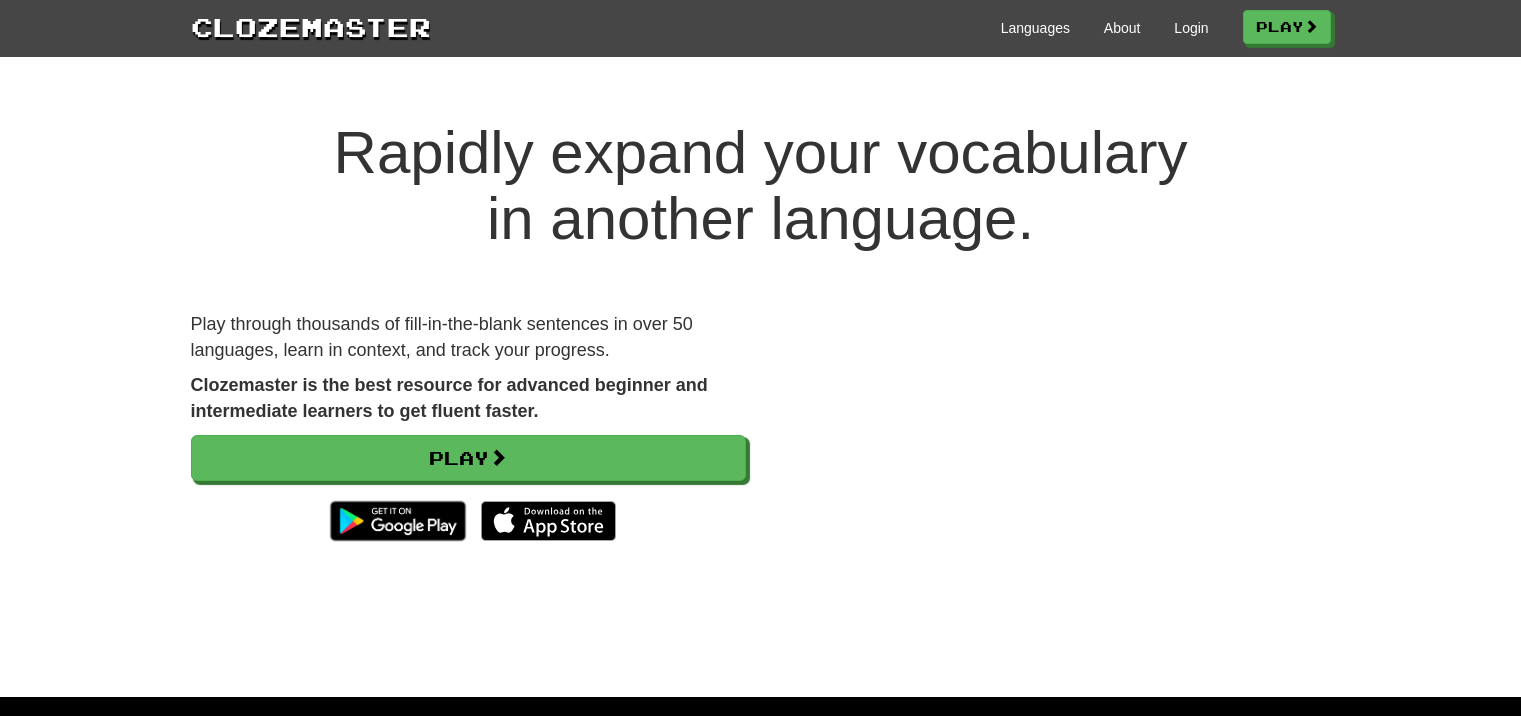 scroll, scrollTop: 0, scrollLeft: 0, axis: both 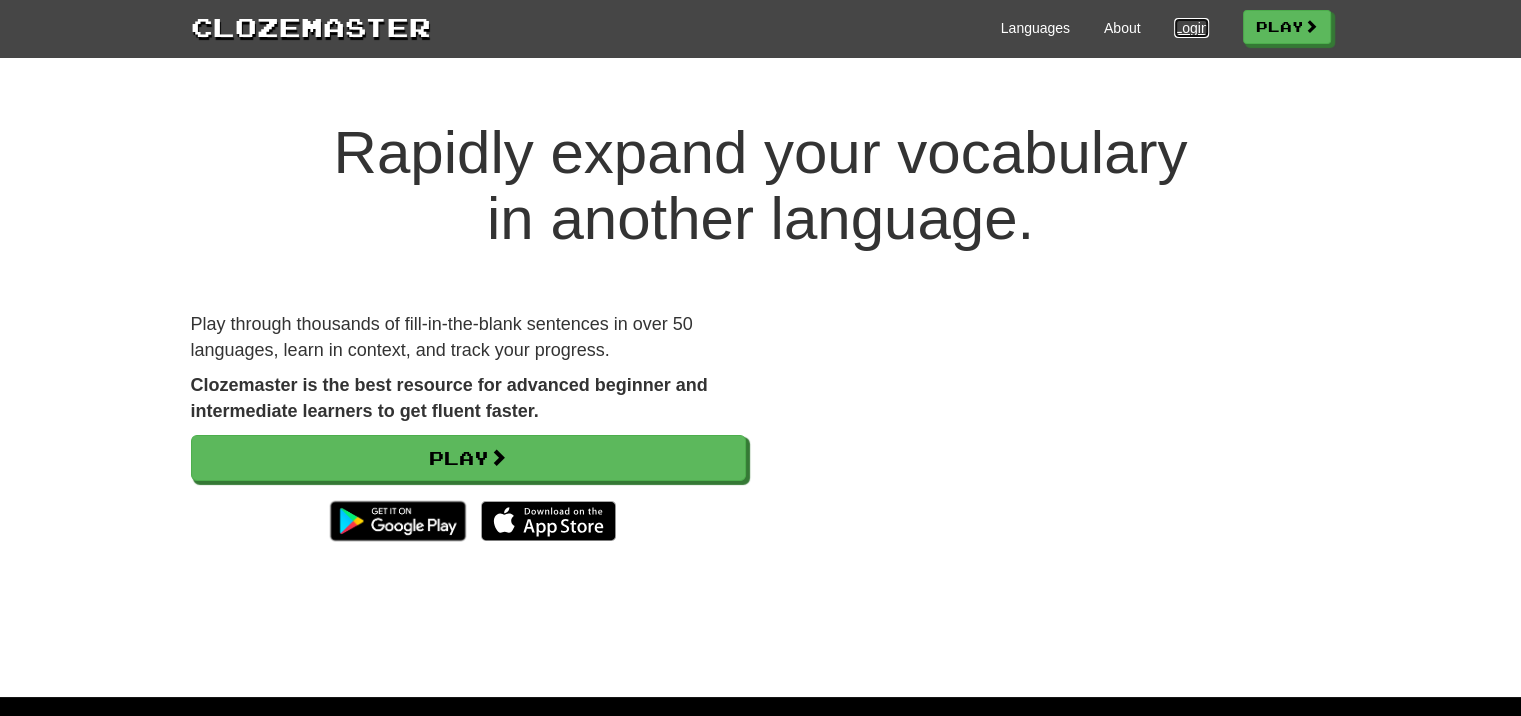 click on "Login" at bounding box center [1191, 28] 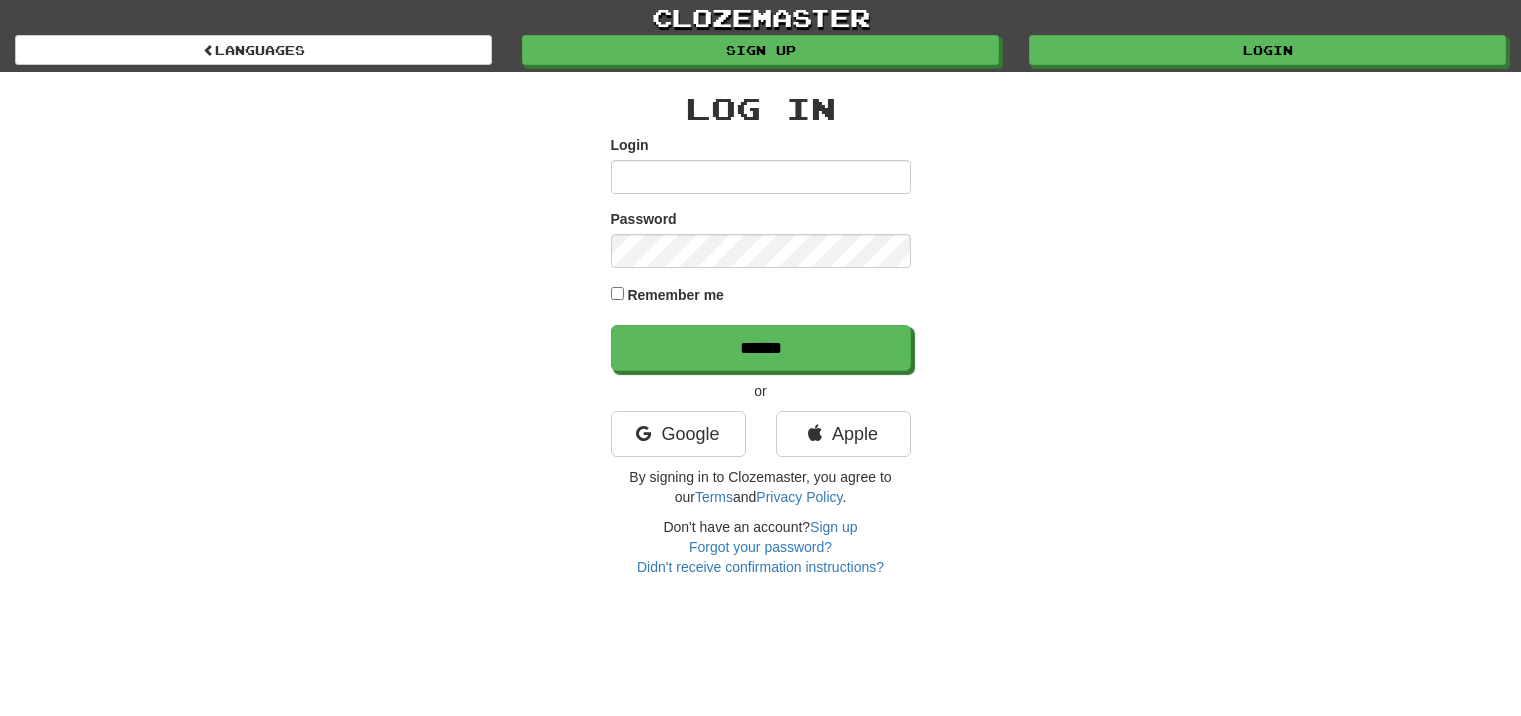 scroll, scrollTop: 0, scrollLeft: 0, axis: both 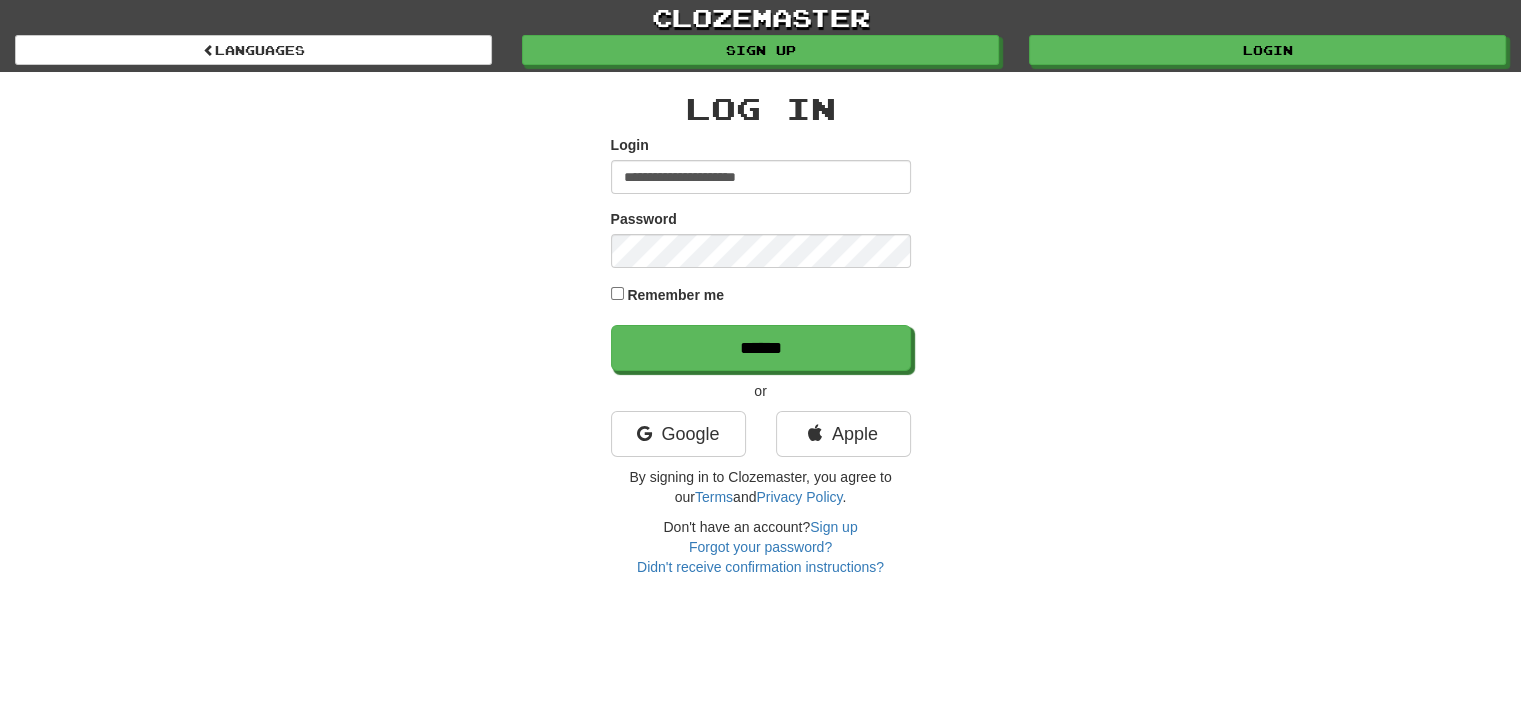 type on "**********" 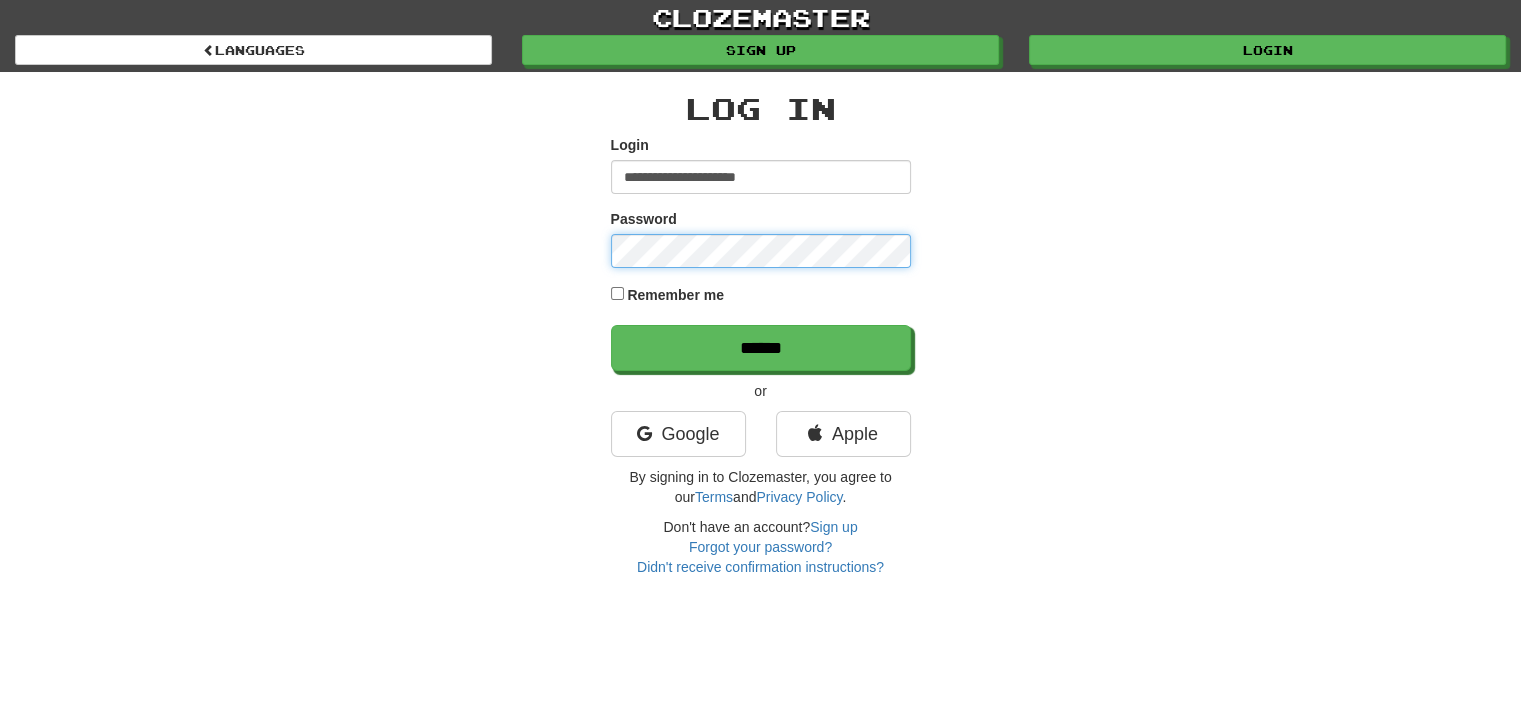 click on "******" at bounding box center [761, 348] 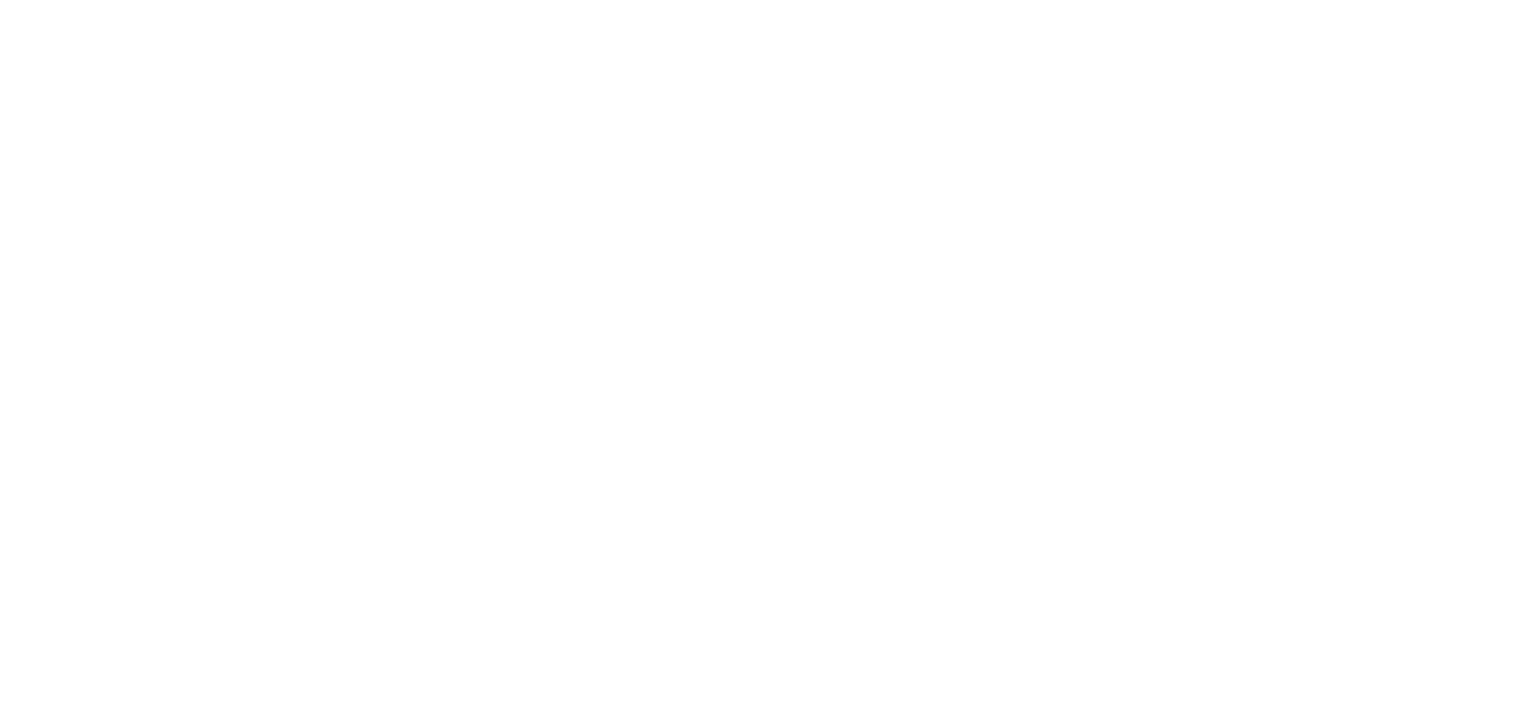 scroll, scrollTop: 0, scrollLeft: 0, axis: both 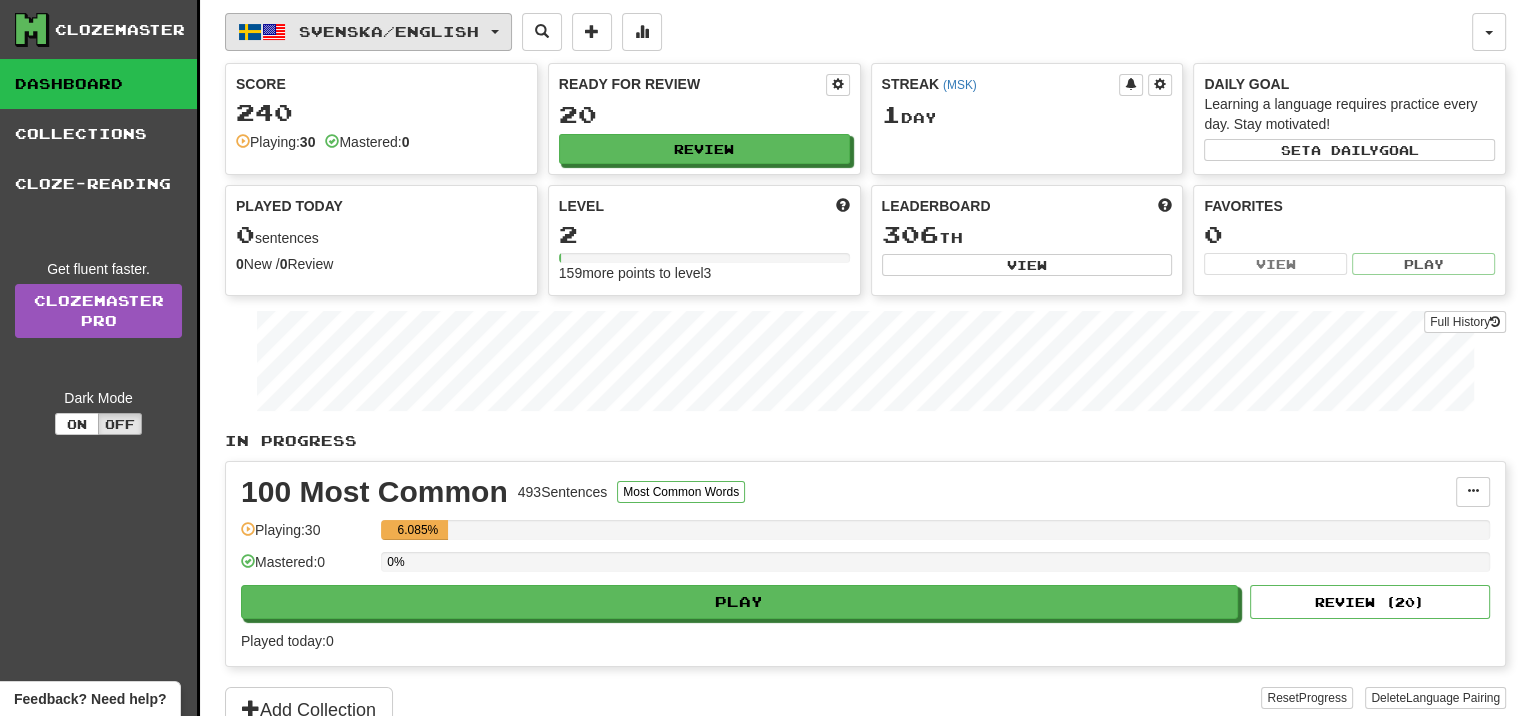 click on "Svenska  /  English" at bounding box center [389, 31] 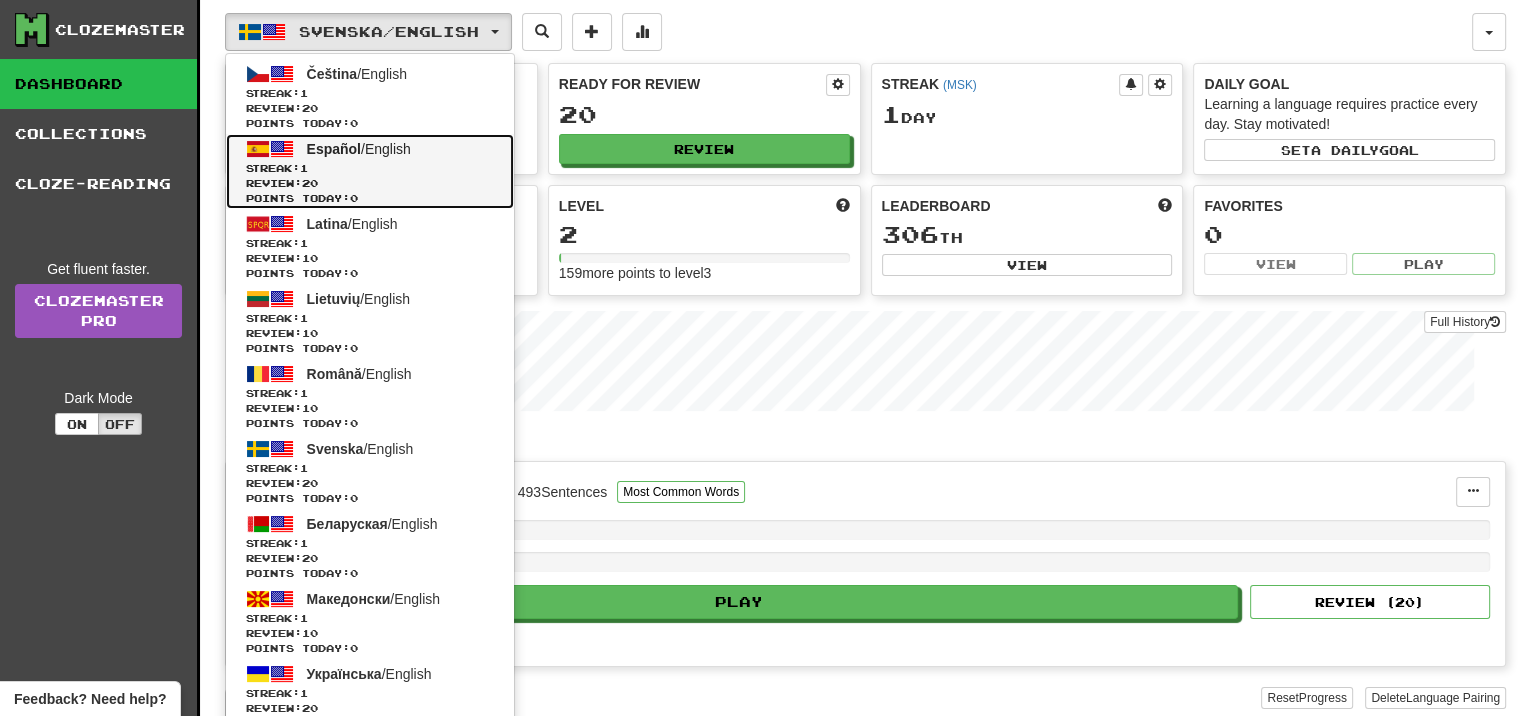 click on "Streak:  1" at bounding box center (370, 168) 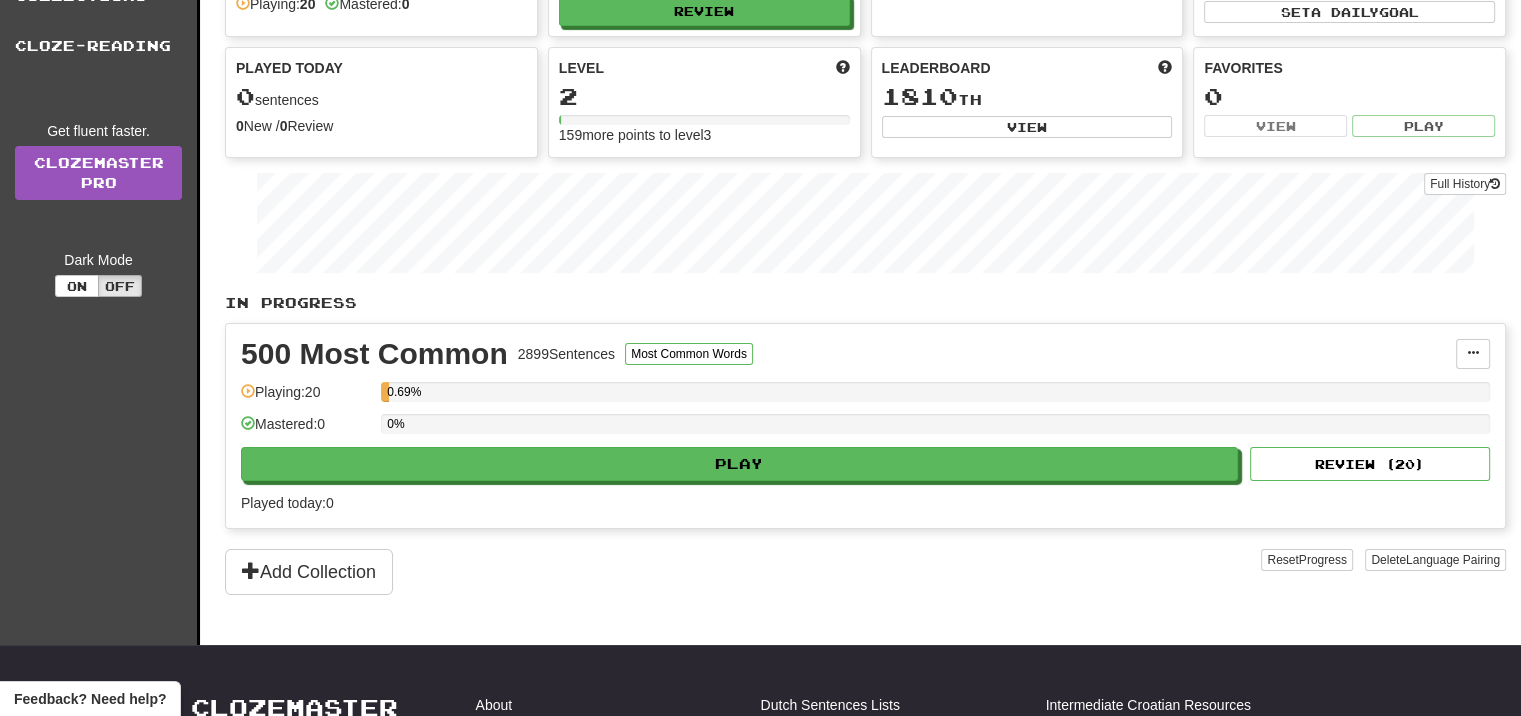 scroll, scrollTop: 0, scrollLeft: 0, axis: both 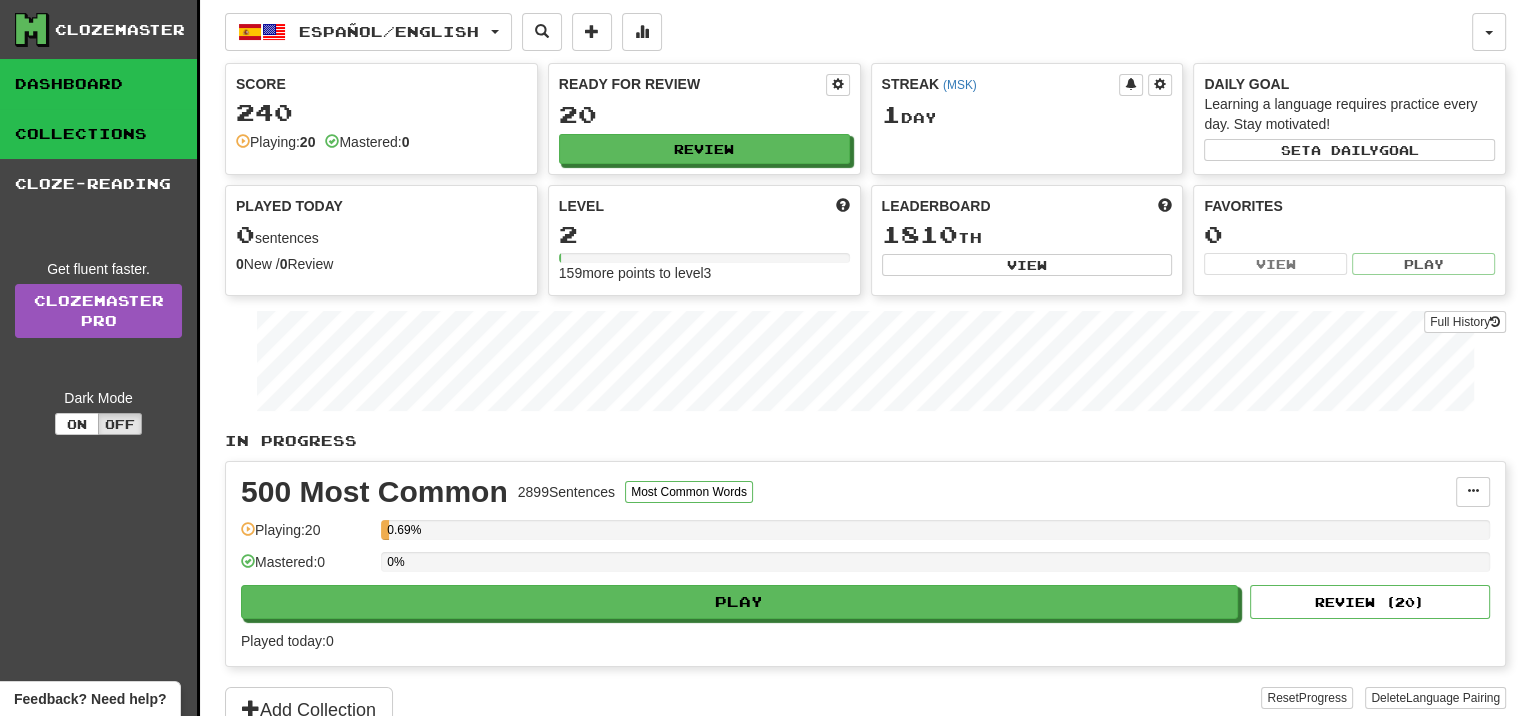 click on "Collections" at bounding box center [98, 134] 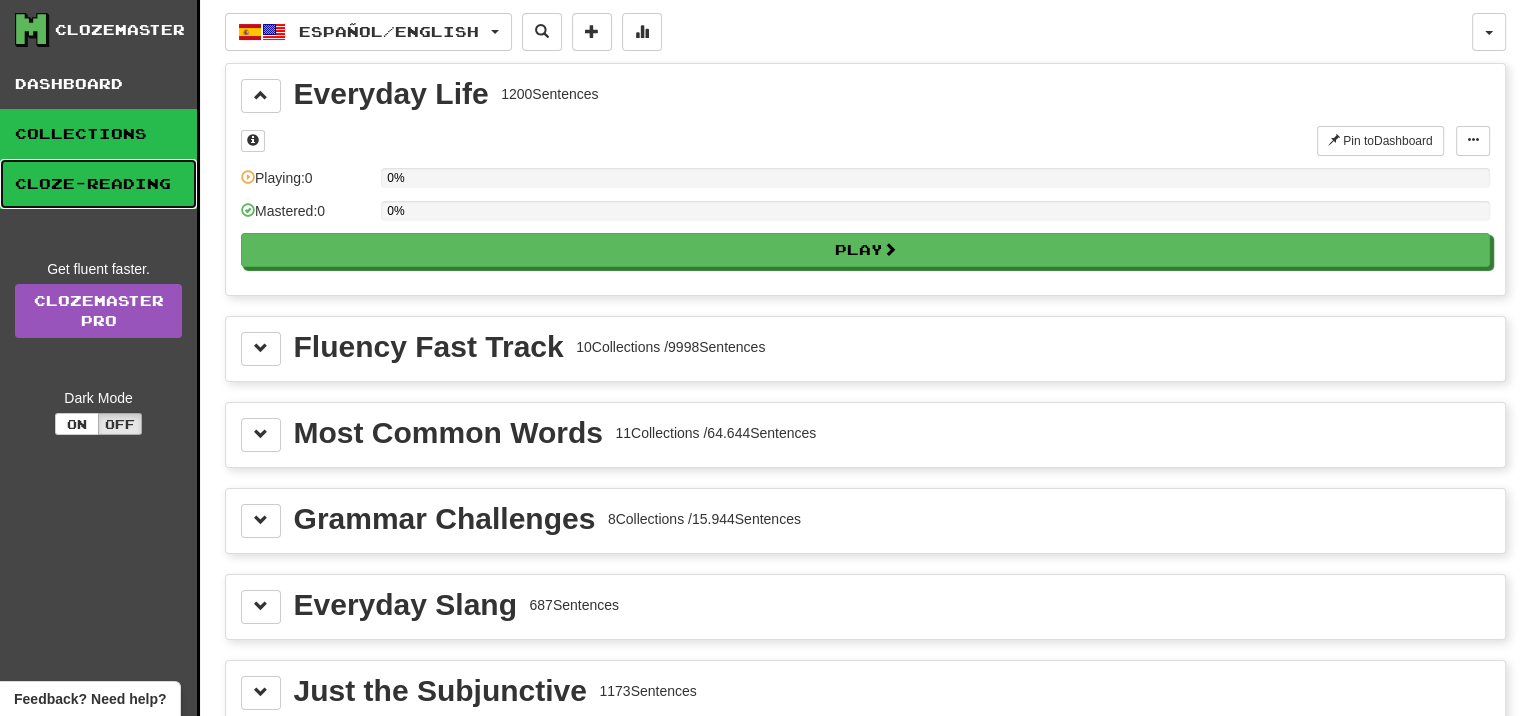 click on "Cloze-Reading" at bounding box center [98, 184] 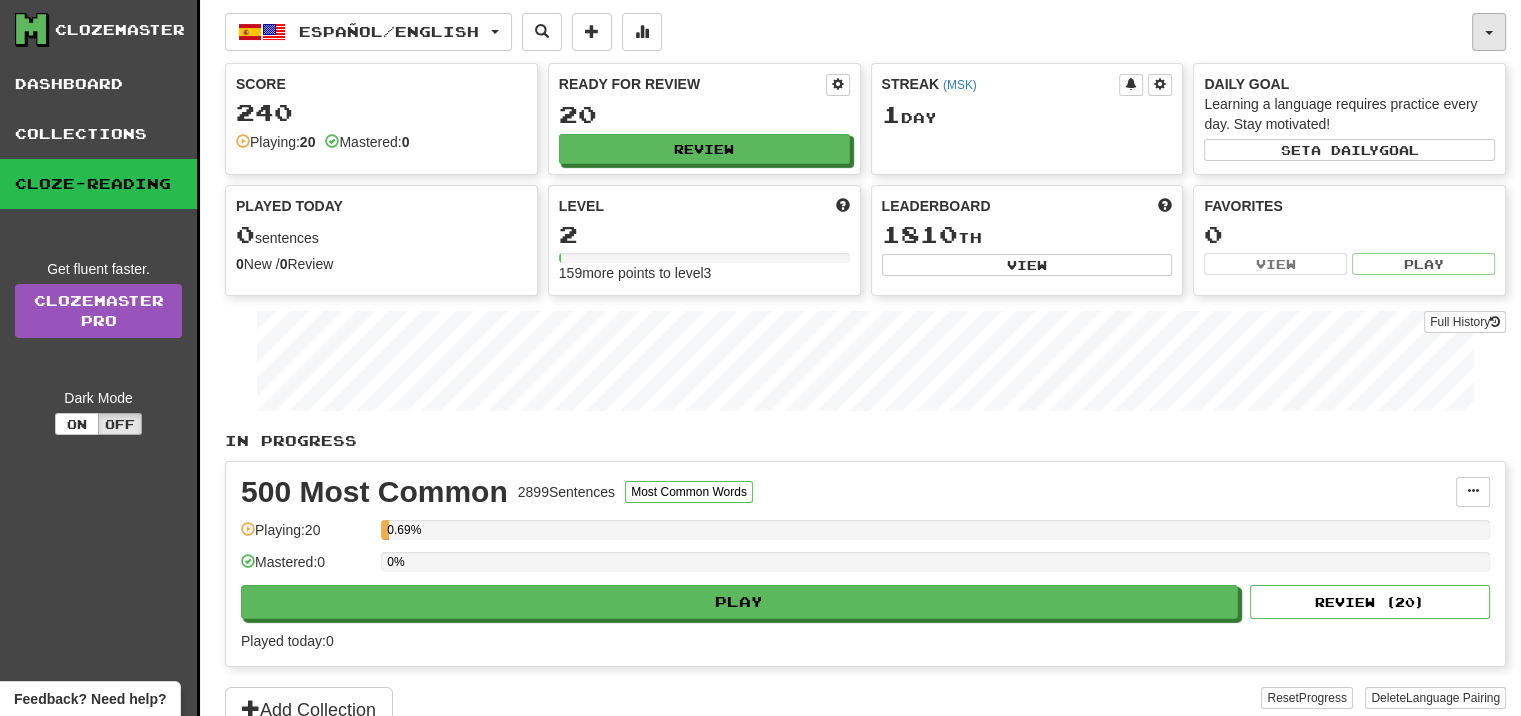 click at bounding box center (1489, 32) 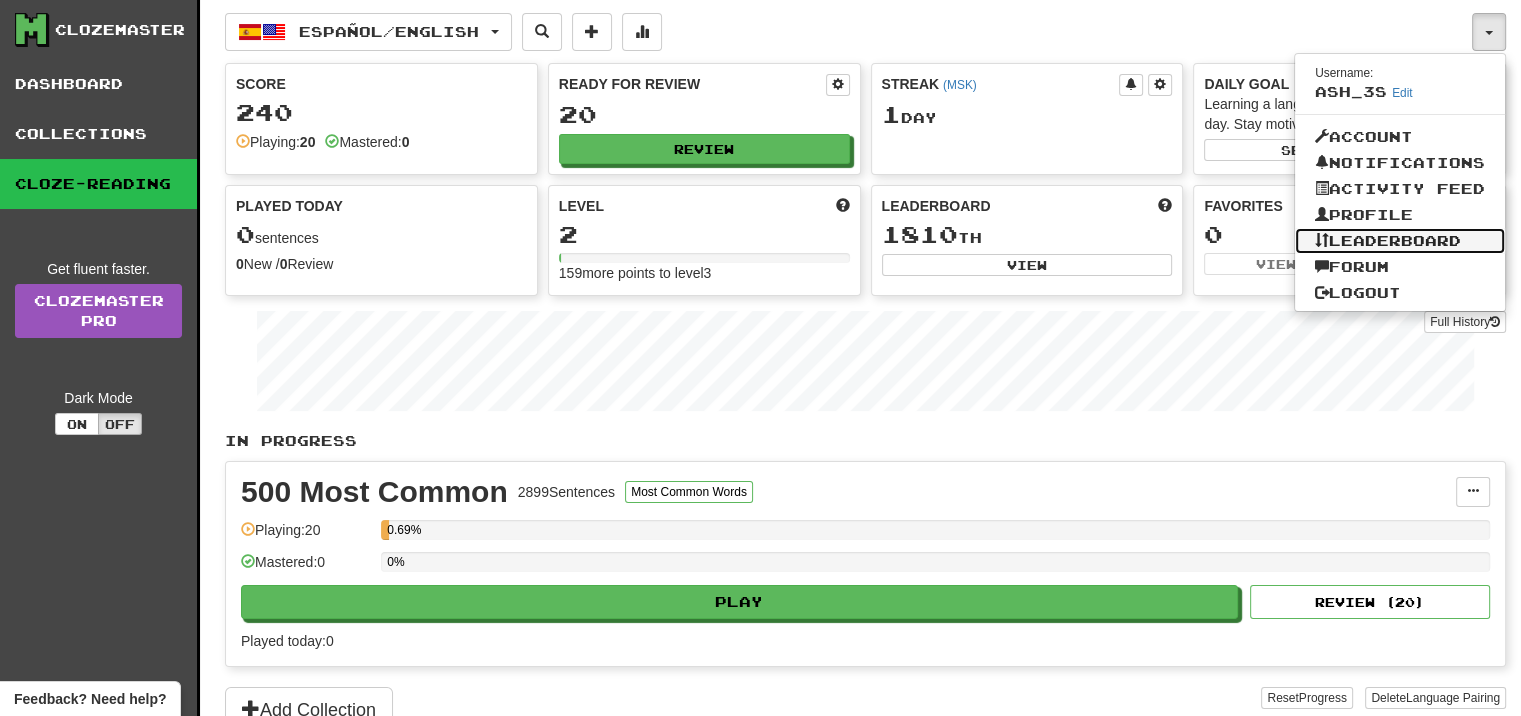 click on "Leaderboard" at bounding box center [1400, 241] 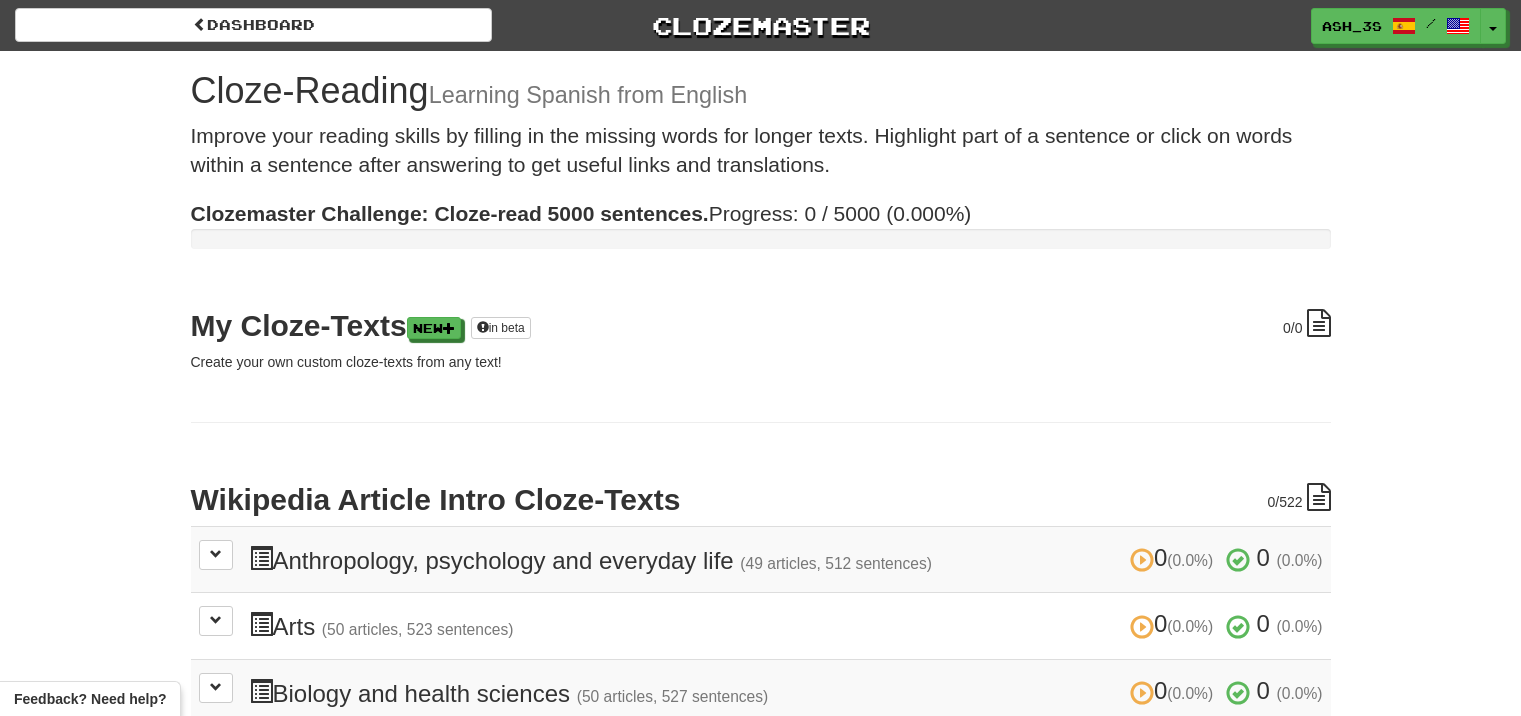 scroll, scrollTop: 0, scrollLeft: 0, axis: both 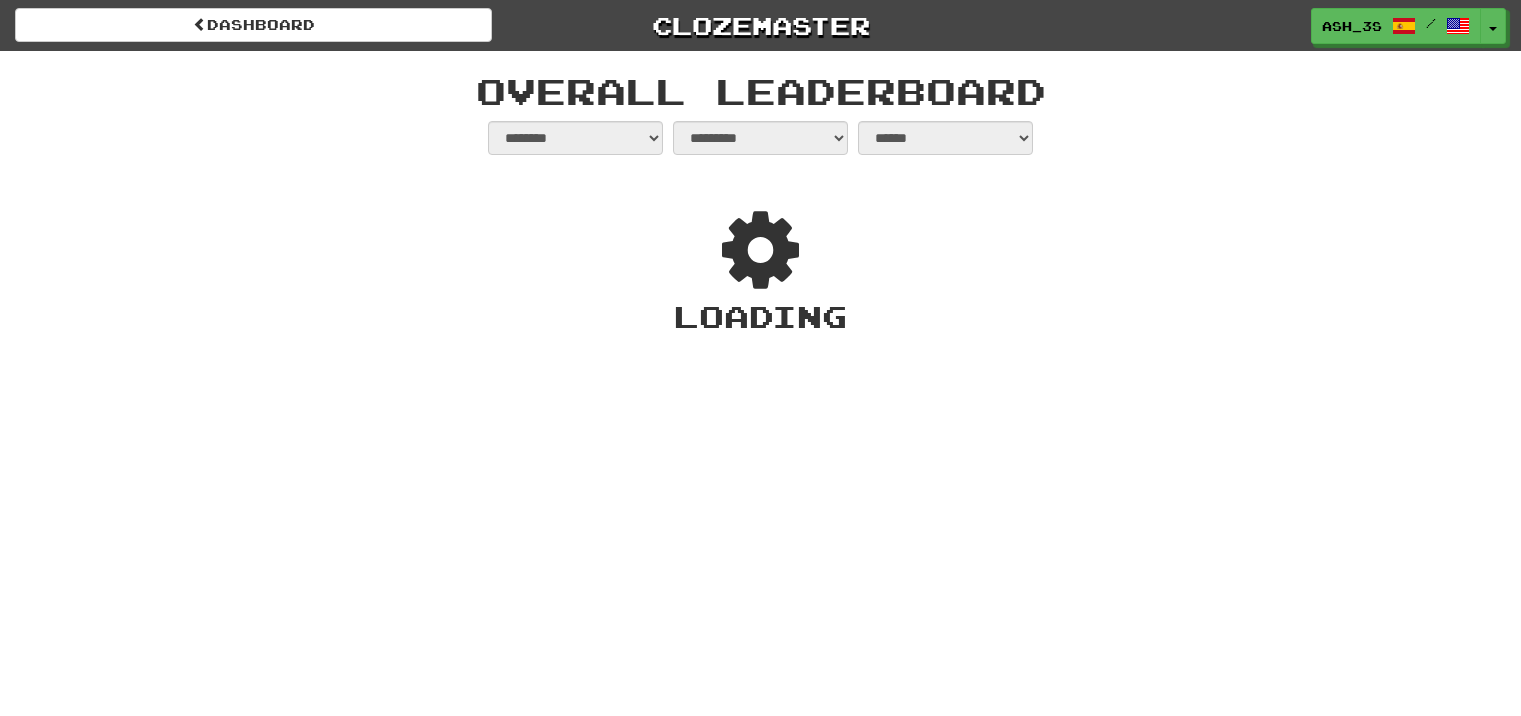 select on "**********" 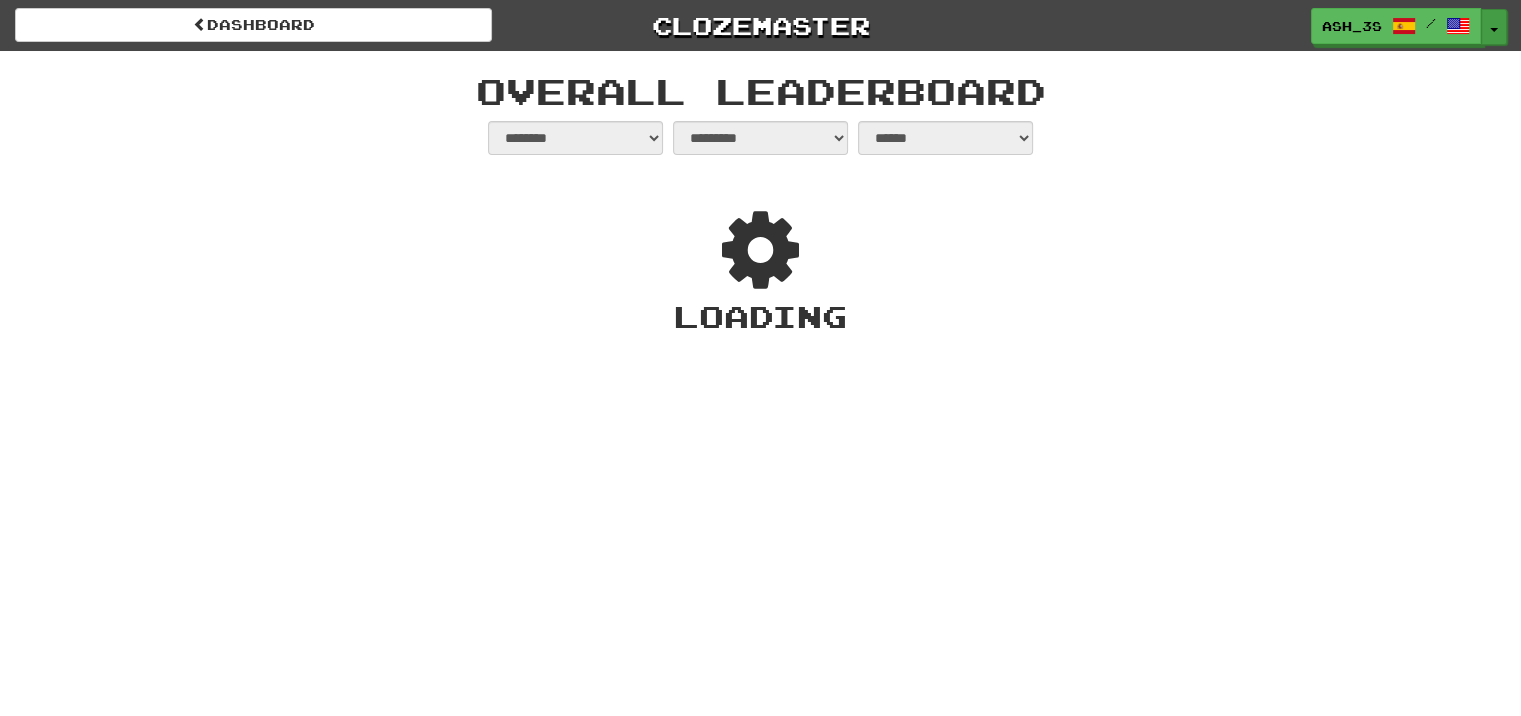 click on "Toggle Dropdown" at bounding box center [1494, 27] 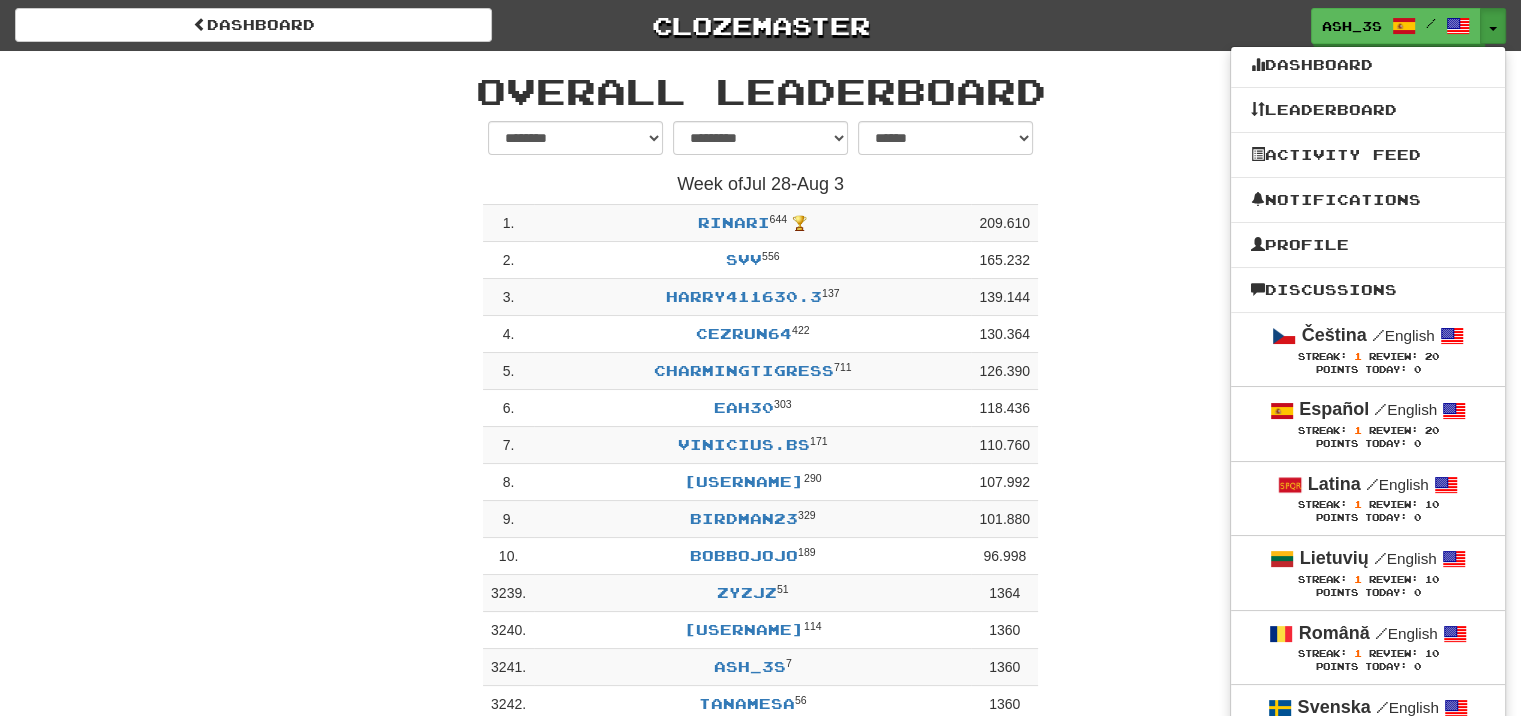 click on "**********" at bounding box center [761, 445] 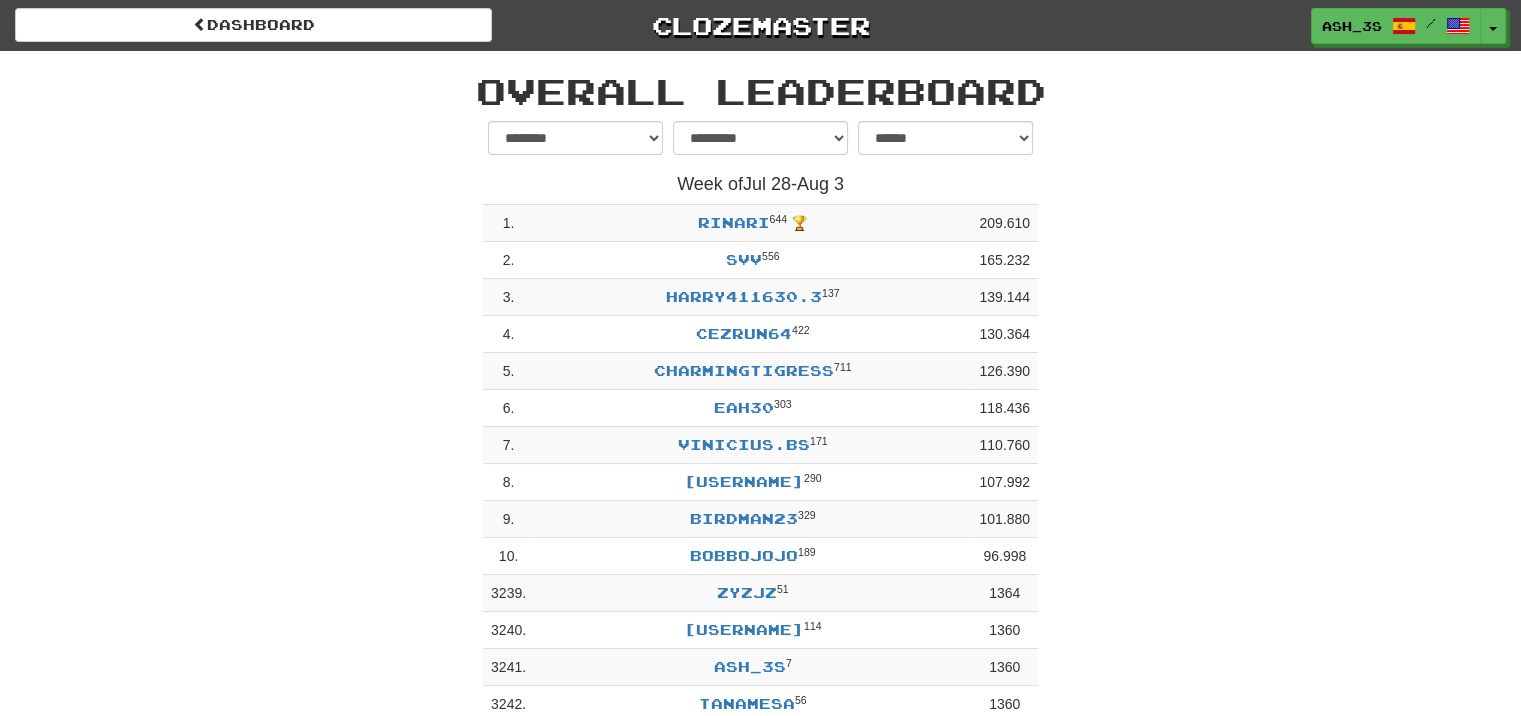 scroll, scrollTop: 0, scrollLeft: 0, axis: both 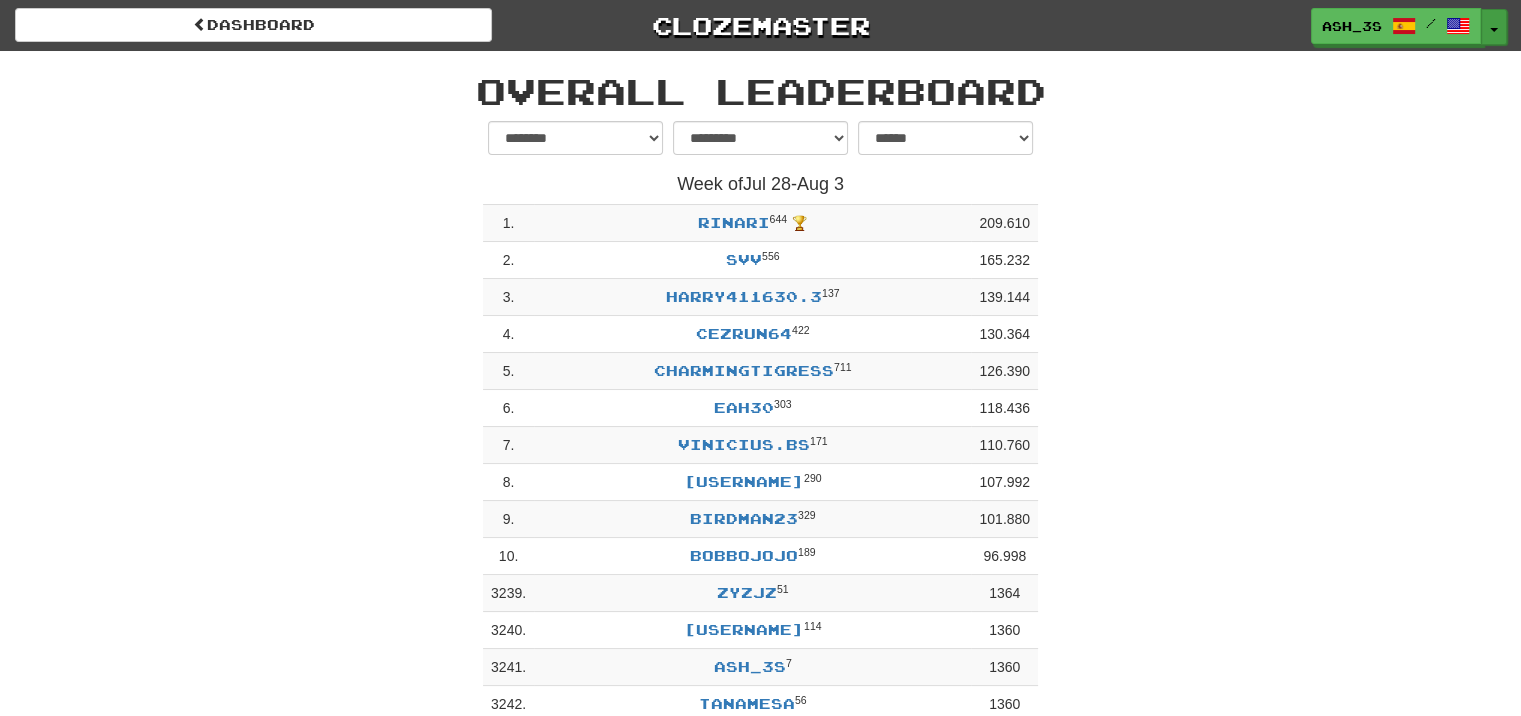 click on "Toggle Dropdown" at bounding box center (1494, 27) 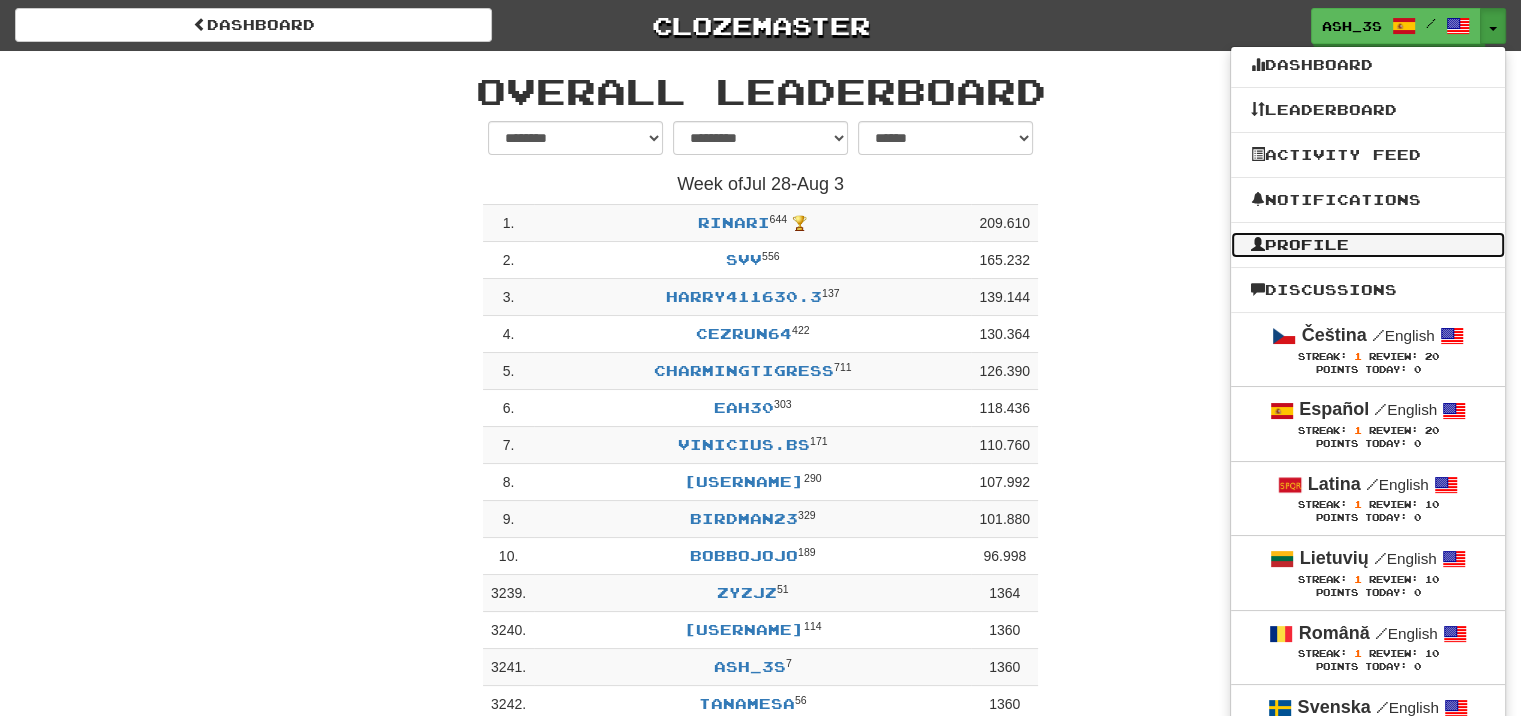 click on "Profile" at bounding box center (1368, 245) 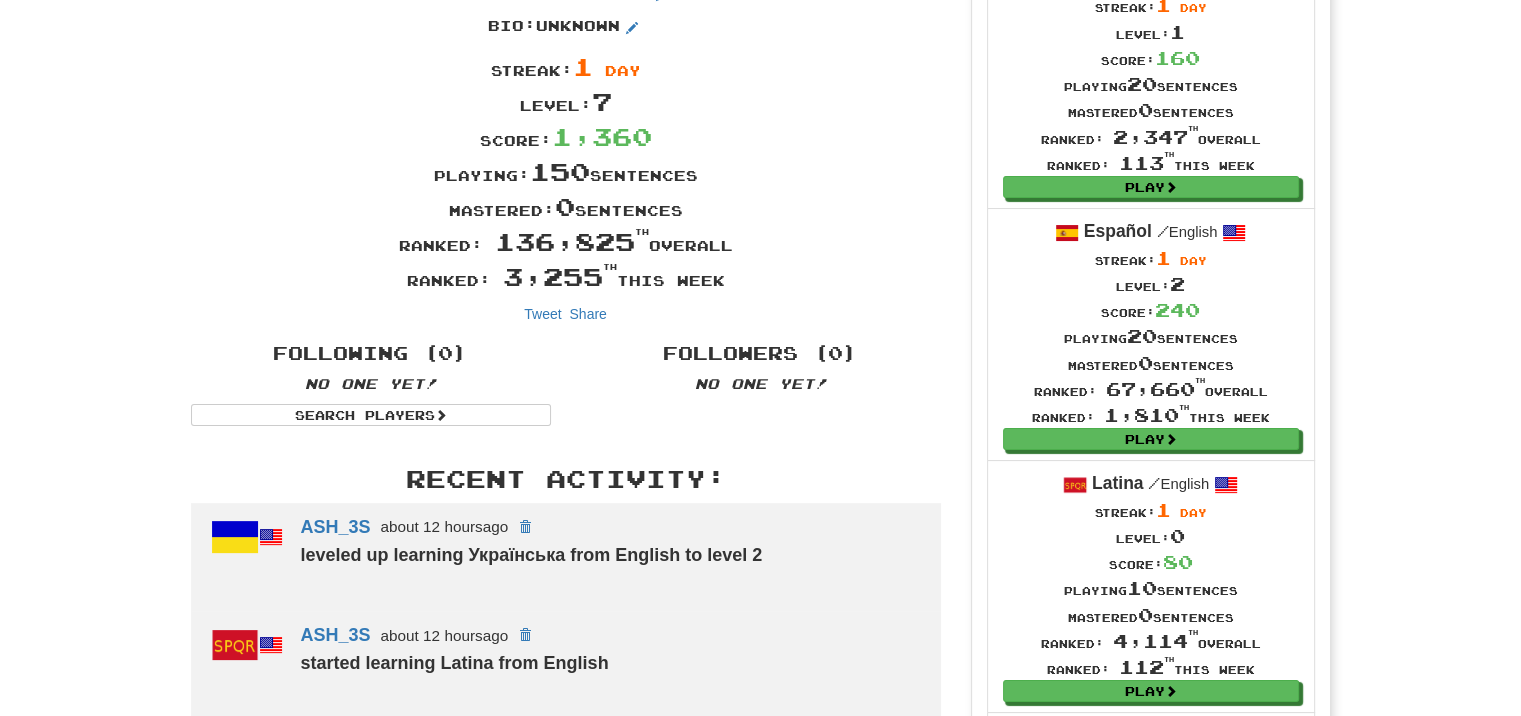 scroll, scrollTop: 0, scrollLeft: 0, axis: both 